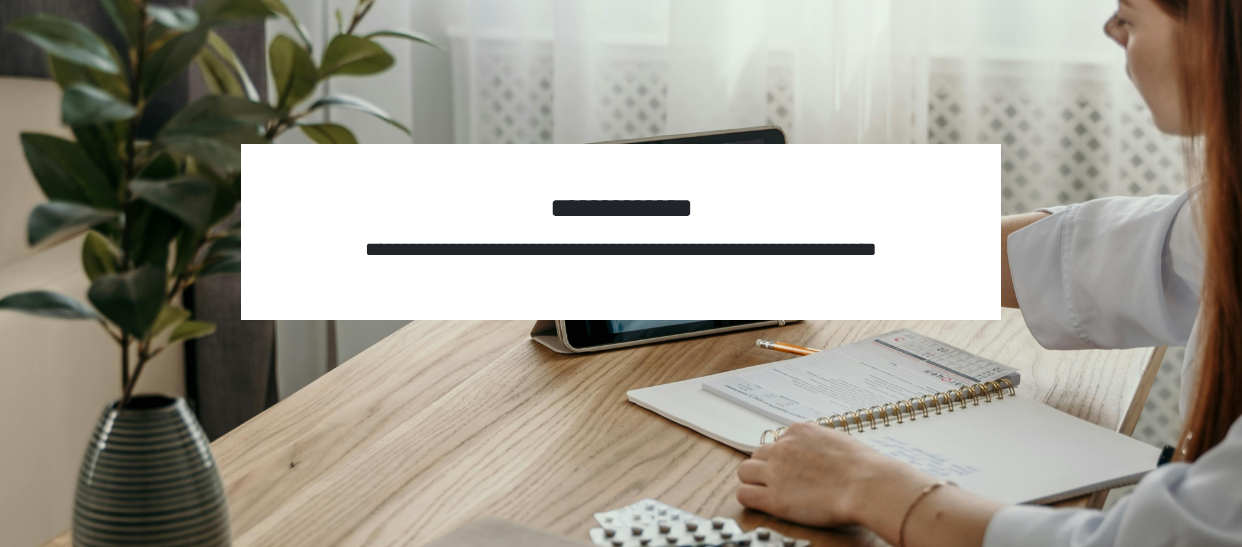 scroll, scrollTop: 0, scrollLeft: 0, axis: both 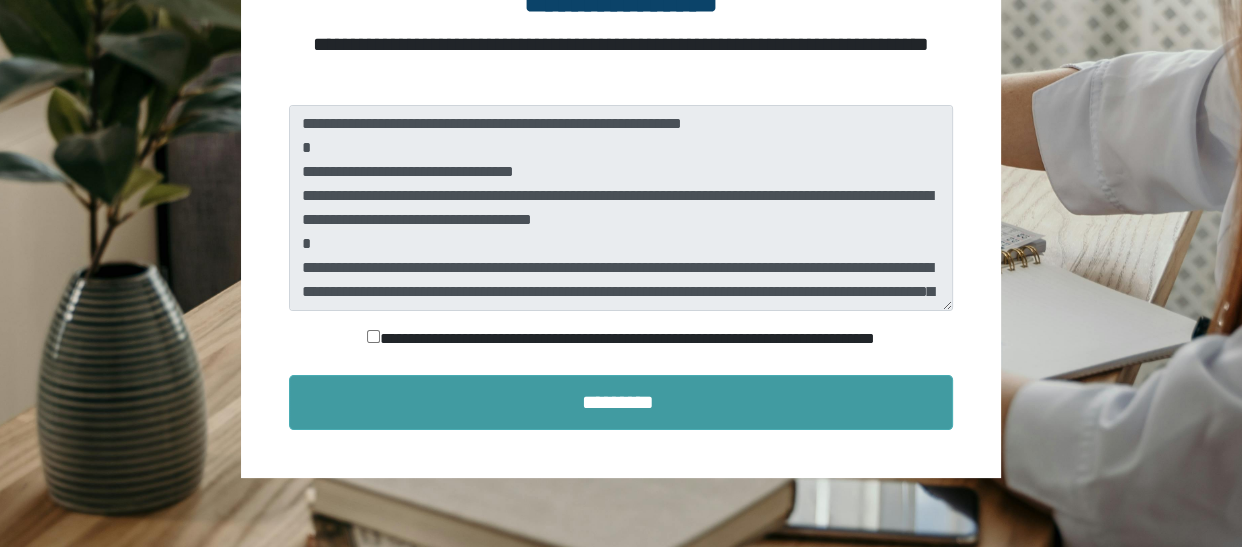 click on "*********" at bounding box center (621, 402) 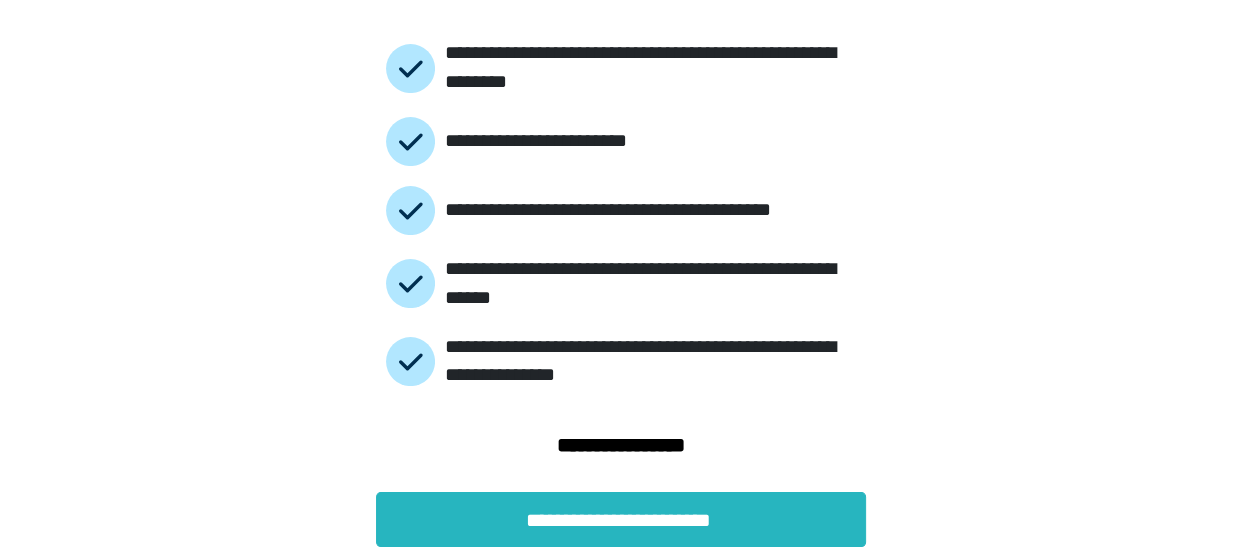 scroll, scrollTop: 228, scrollLeft: 0, axis: vertical 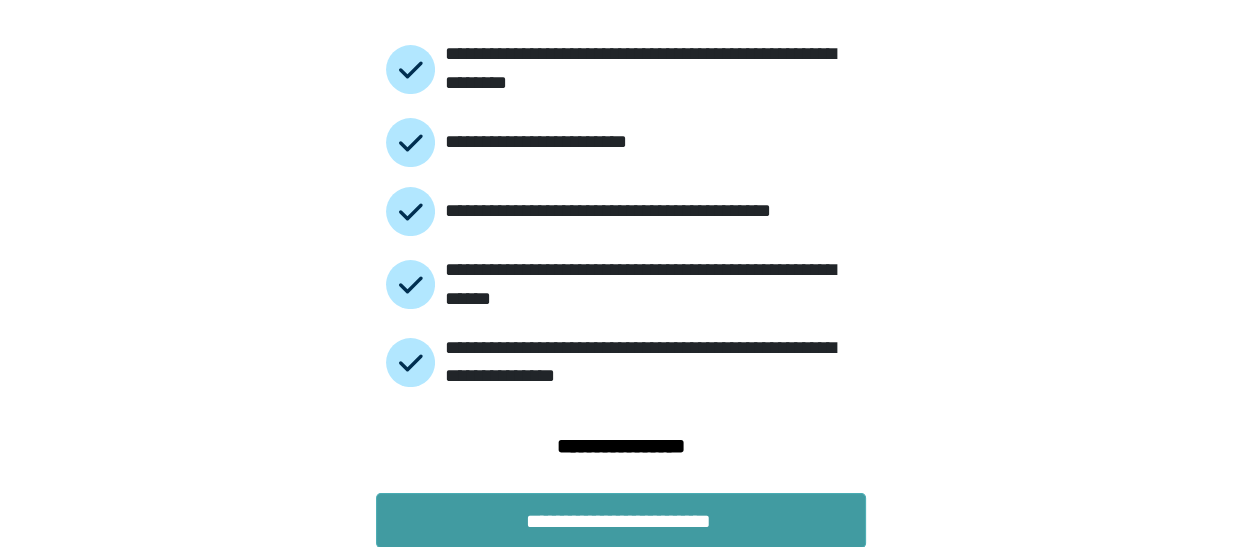 click on "**********" at bounding box center [621, 520] 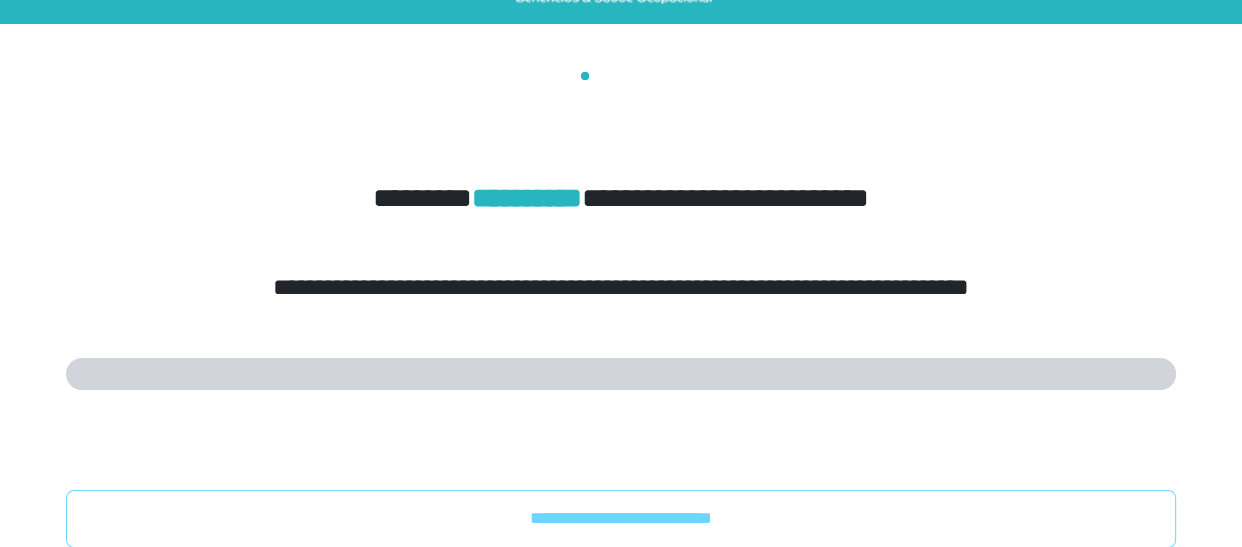 scroll, scrollTop: 0, scrollLeft: 0, axis: both 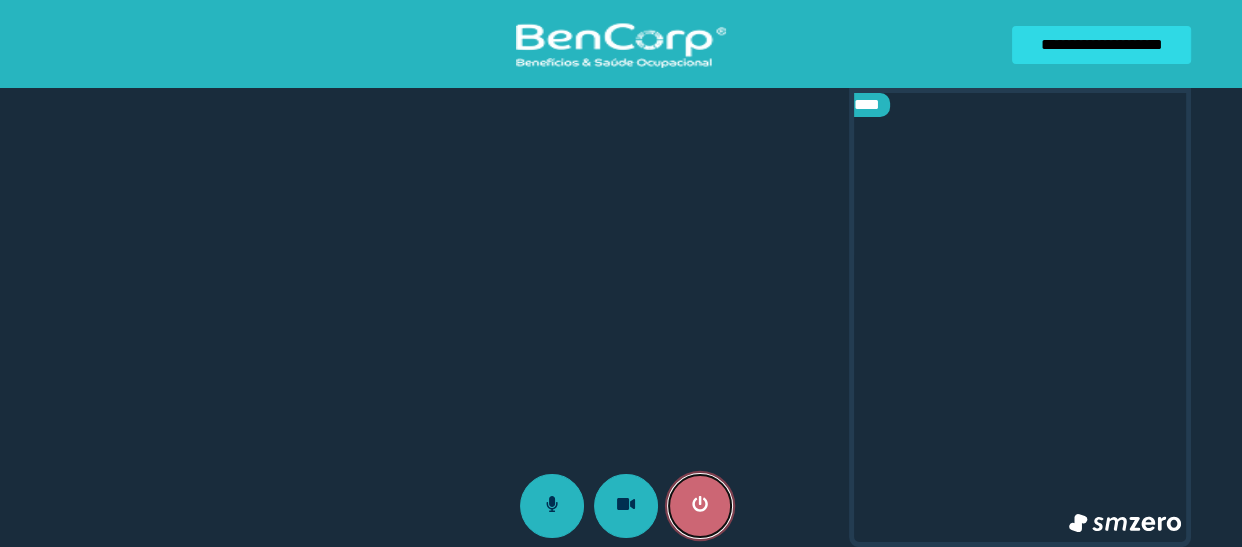 click at bounding box center (700, 506) 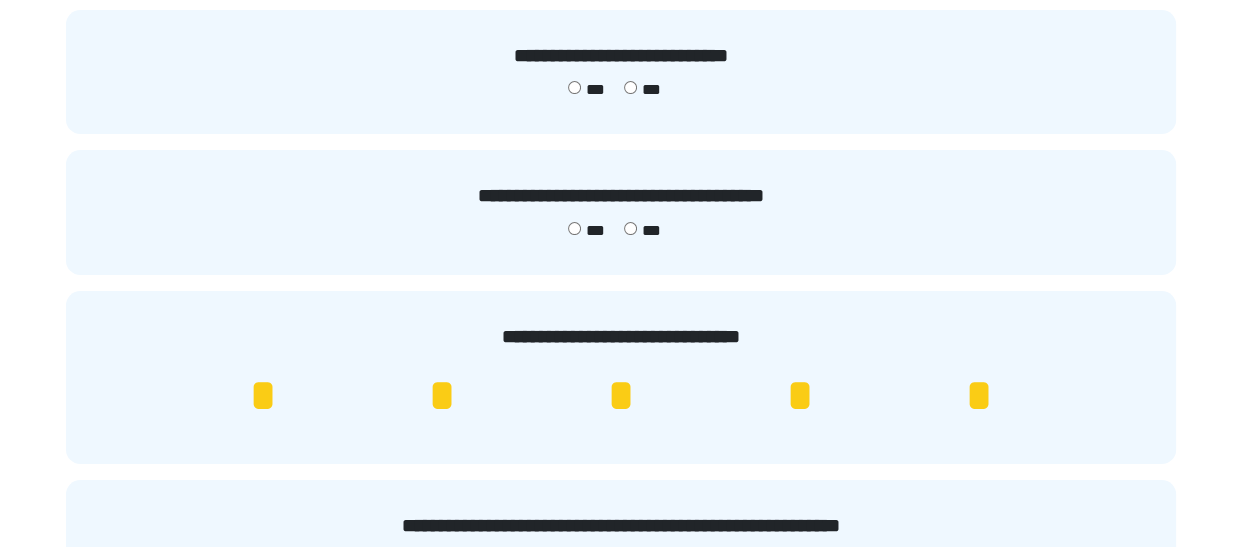 scroll, scrollTop: 170, scrollLeft: 0, axis: vertical 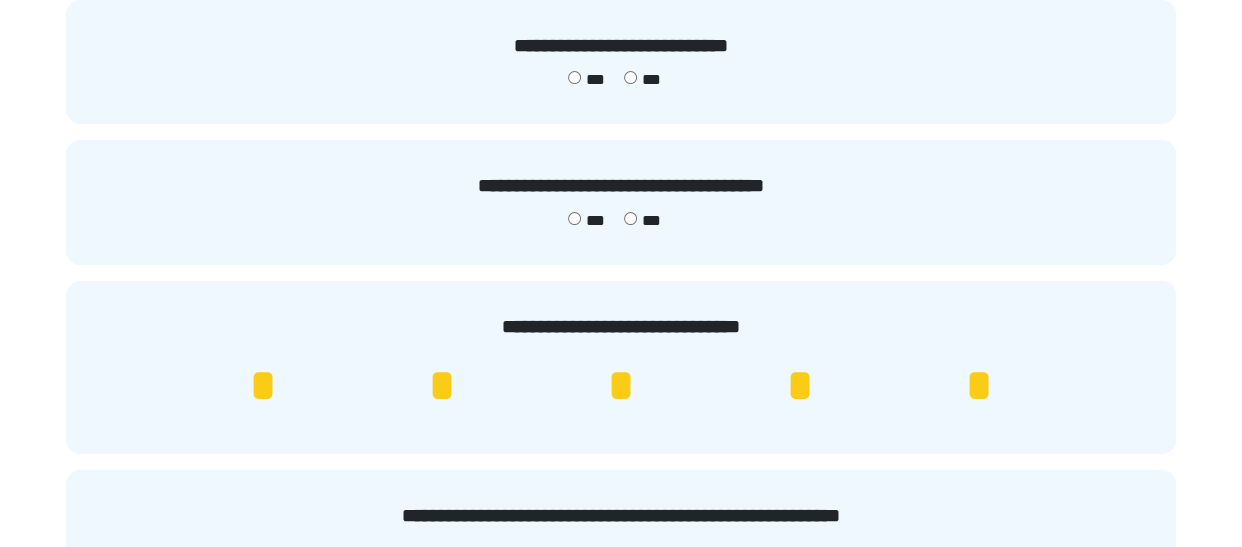 click on "*" at bounding box center (979, 386) 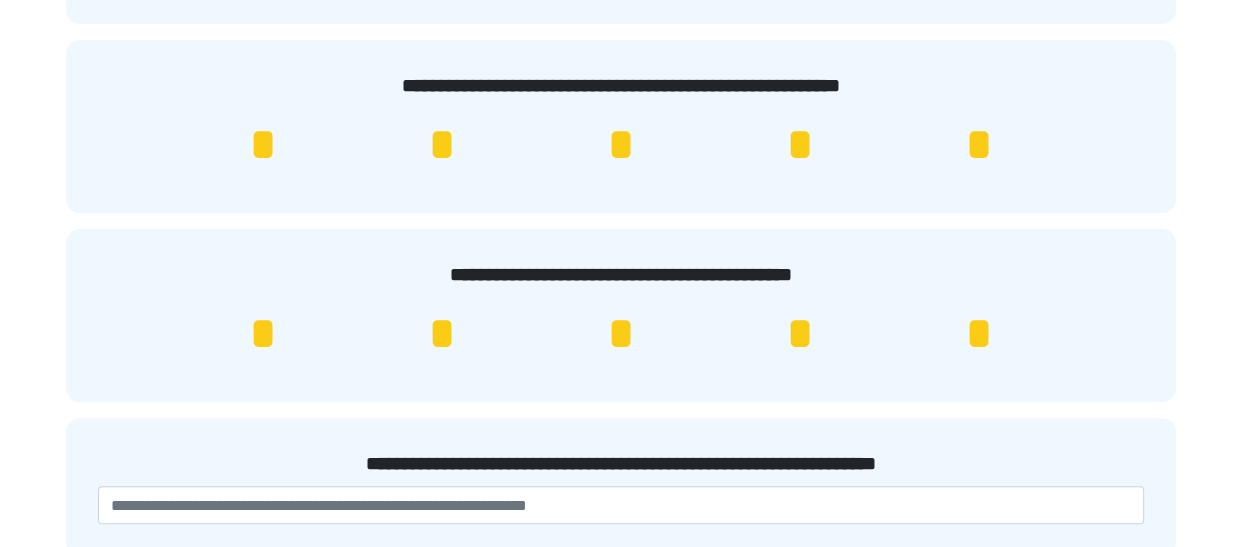 scroll, scrollTop: 619, scrollLeft: 0, axis: vertical 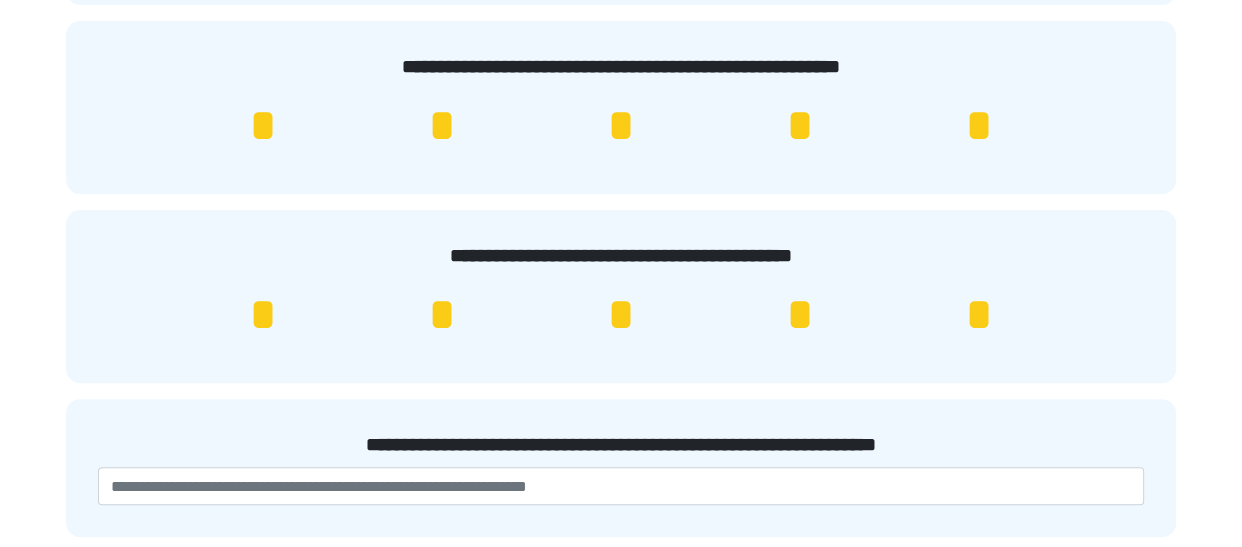 click on "*" at bounding box center (979, 126) 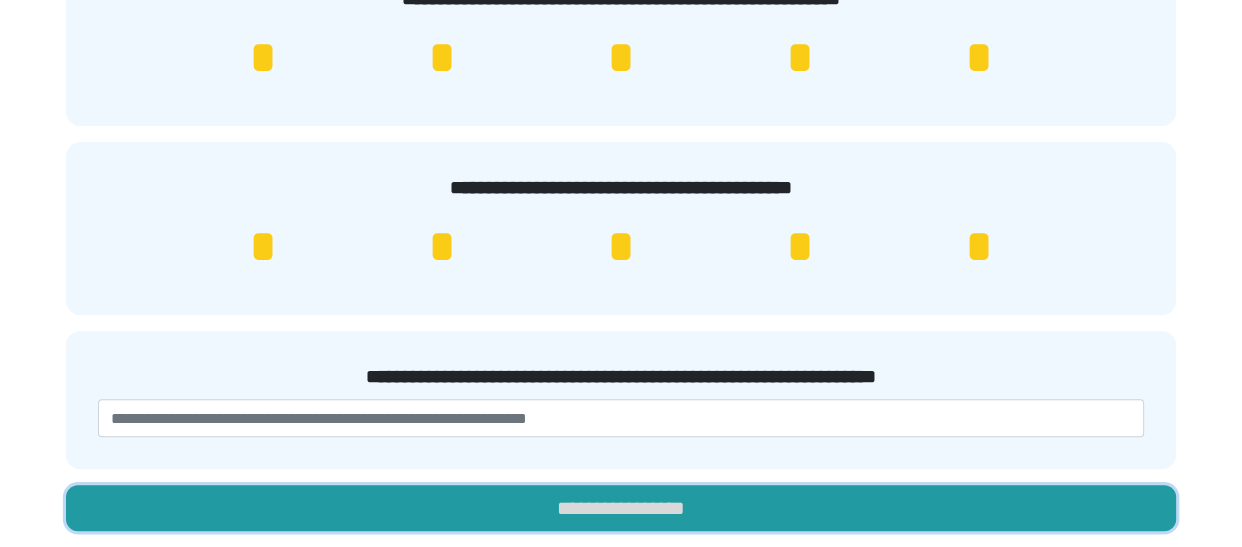 click on "**********" at bounding box center [621, 508] 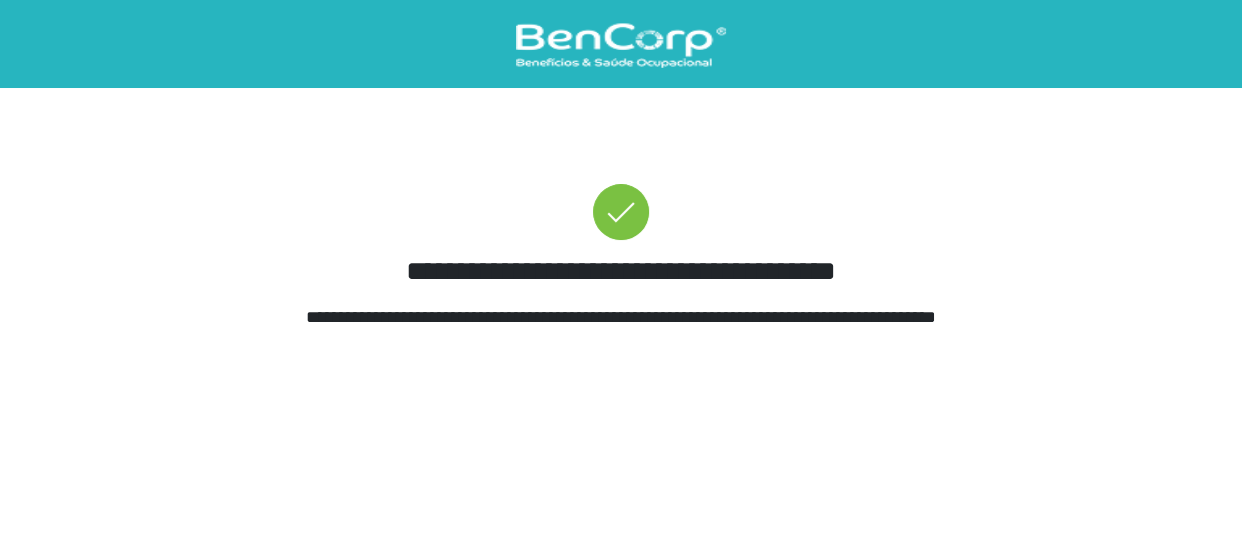 scroll, scrollTop: 0, scrollLeft: 0, axis: both 